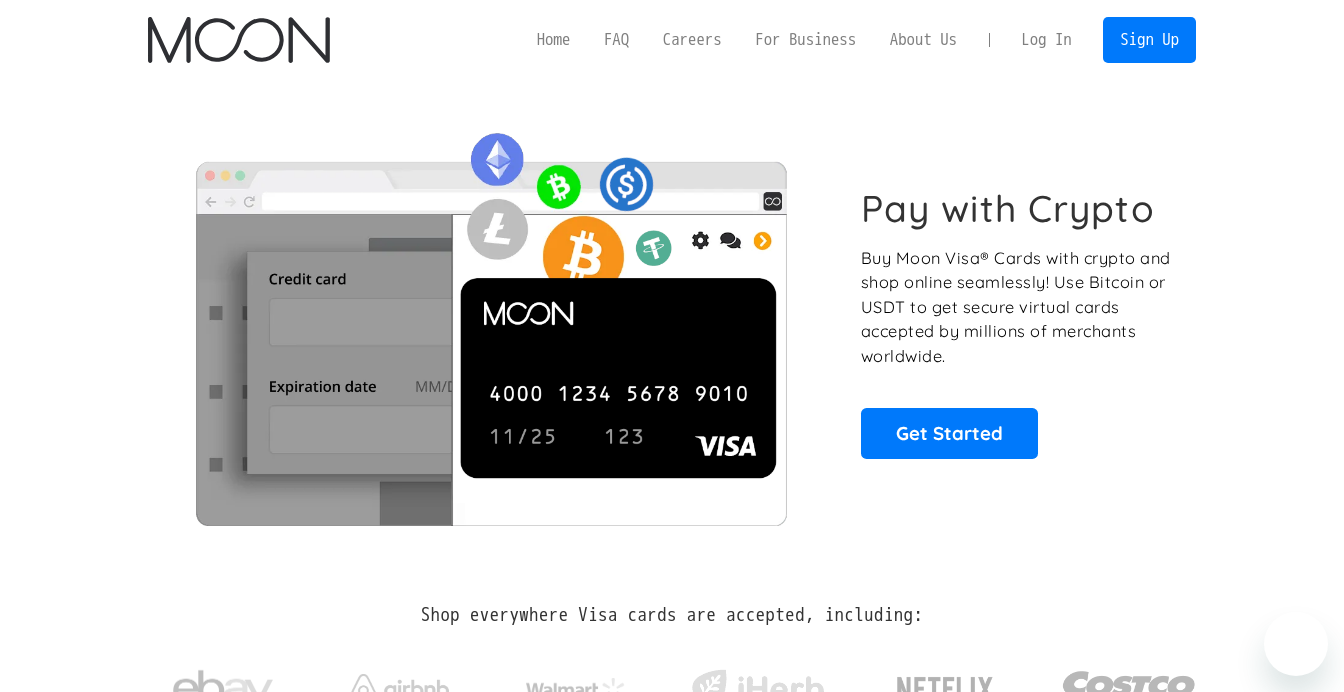 scroll, scrollTop: 0, scrollLeft: 0, axis: both 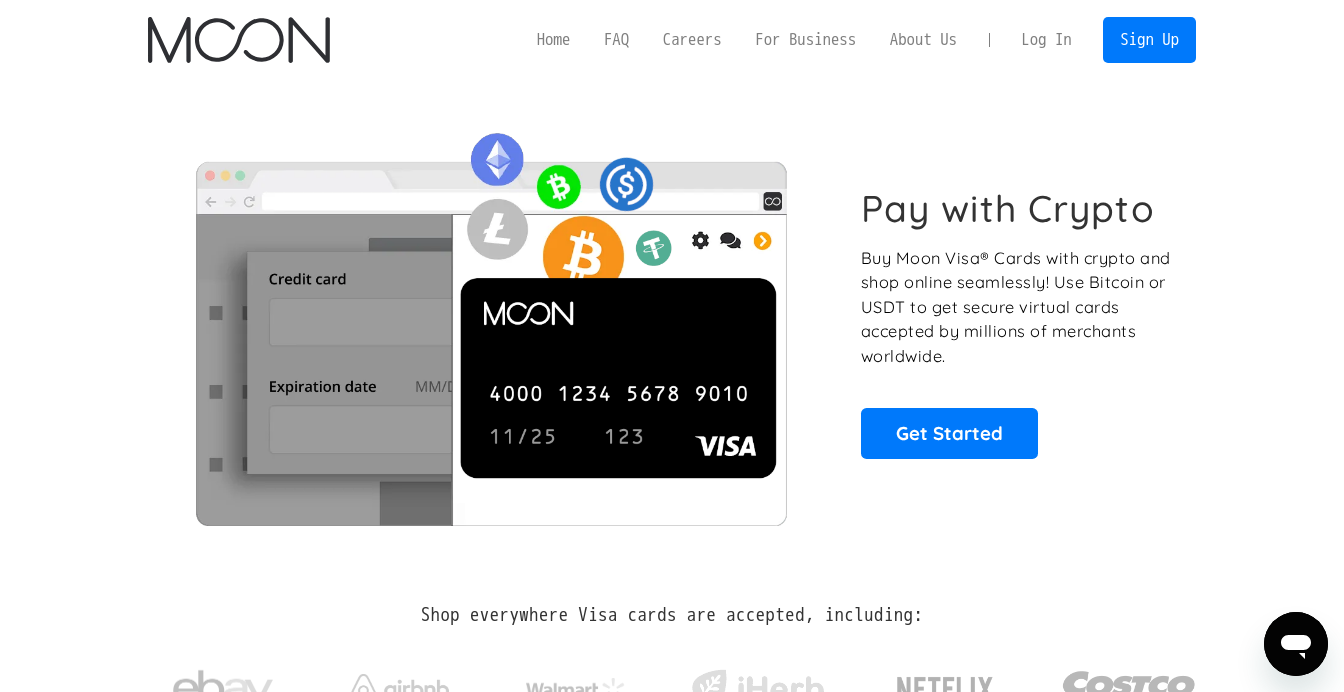 click on "Log In" at bounding box center [1046, 40] 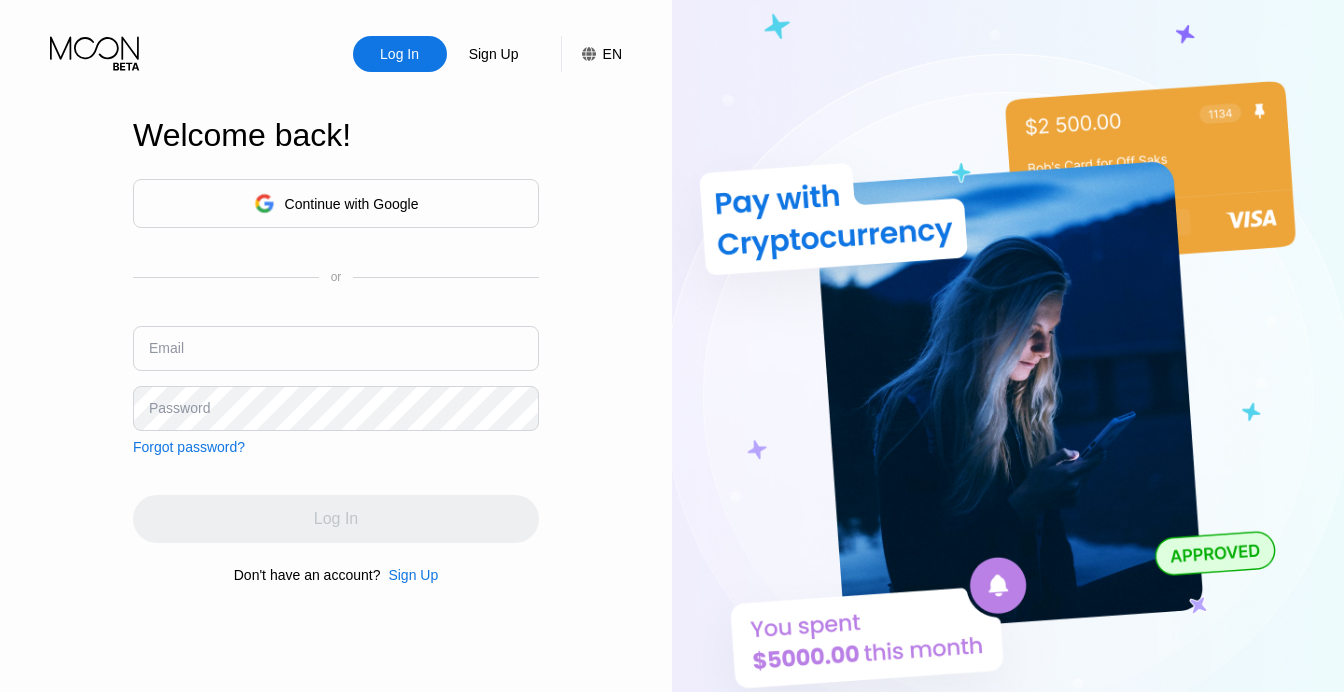 scroll, scrollTop: 0, scrollLeft: 0, axis: both 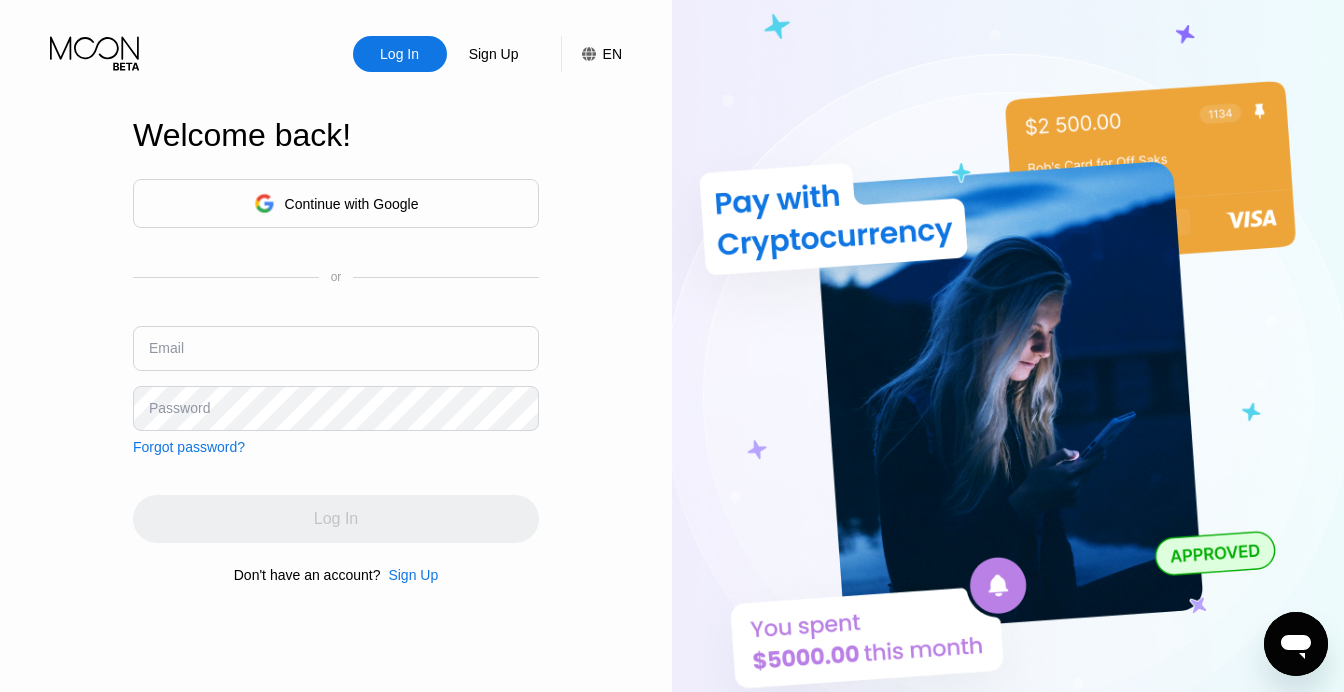 click on "Log In Sign Up EN Language English Save" at bounding box center [336, 36] 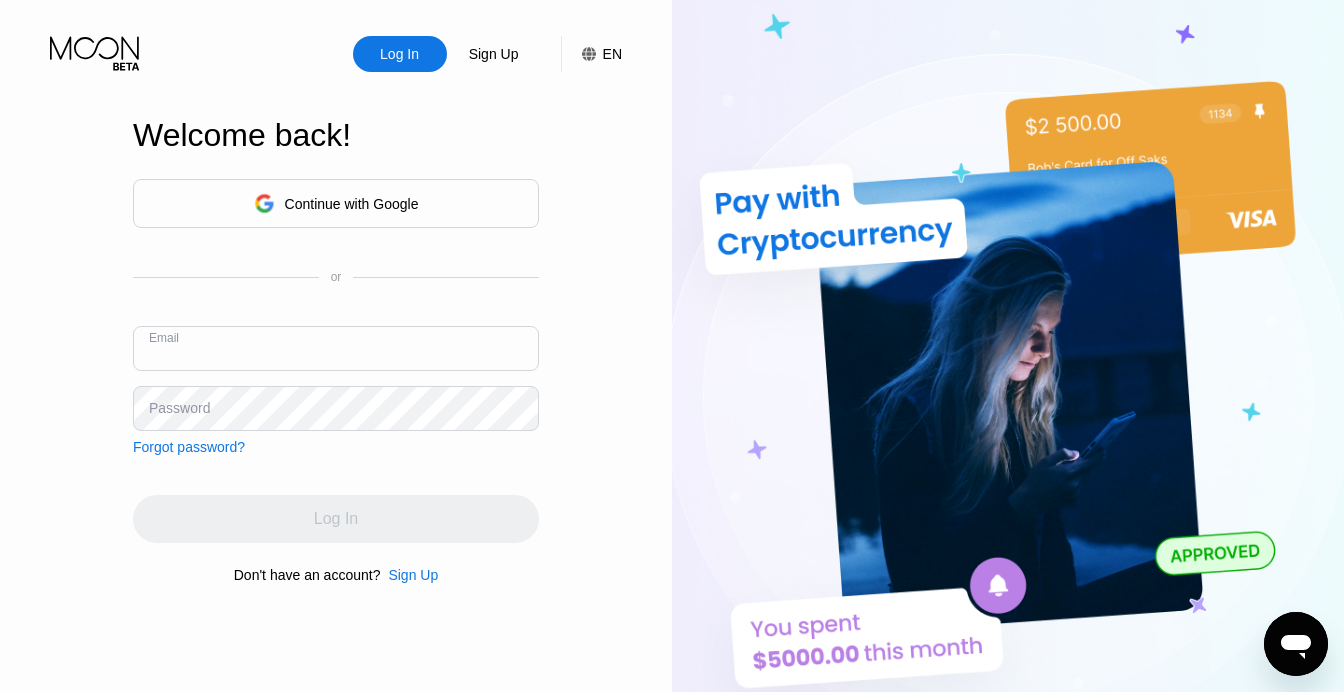 paste on "[EMAIL]" 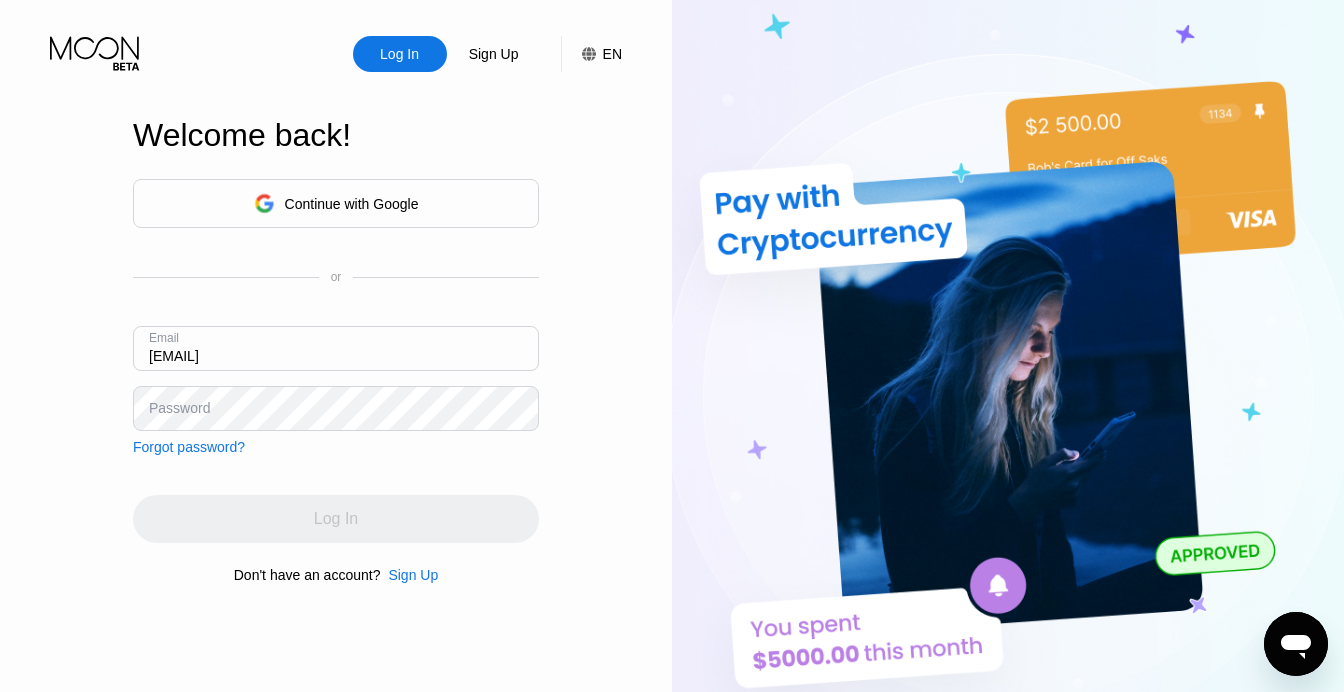 type on "[EMAIL]" 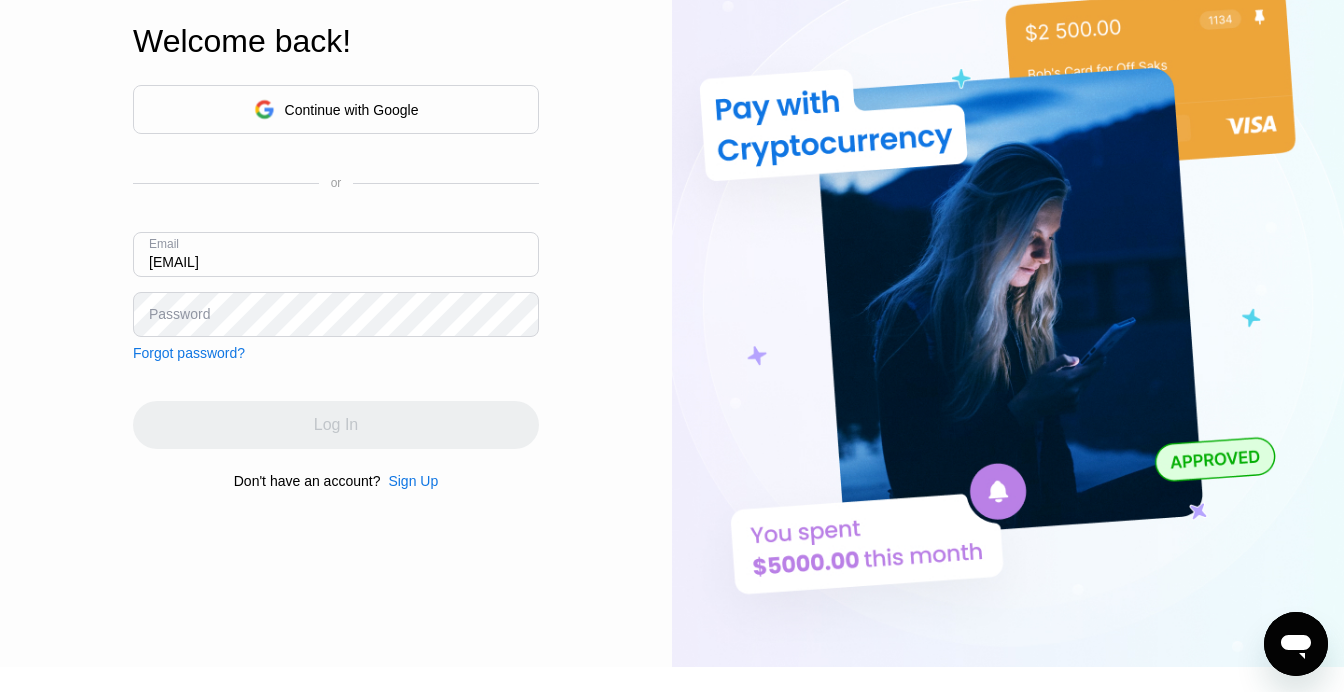 scroll, scrollTop: 121, scrollLeft: 0, axis: vertical 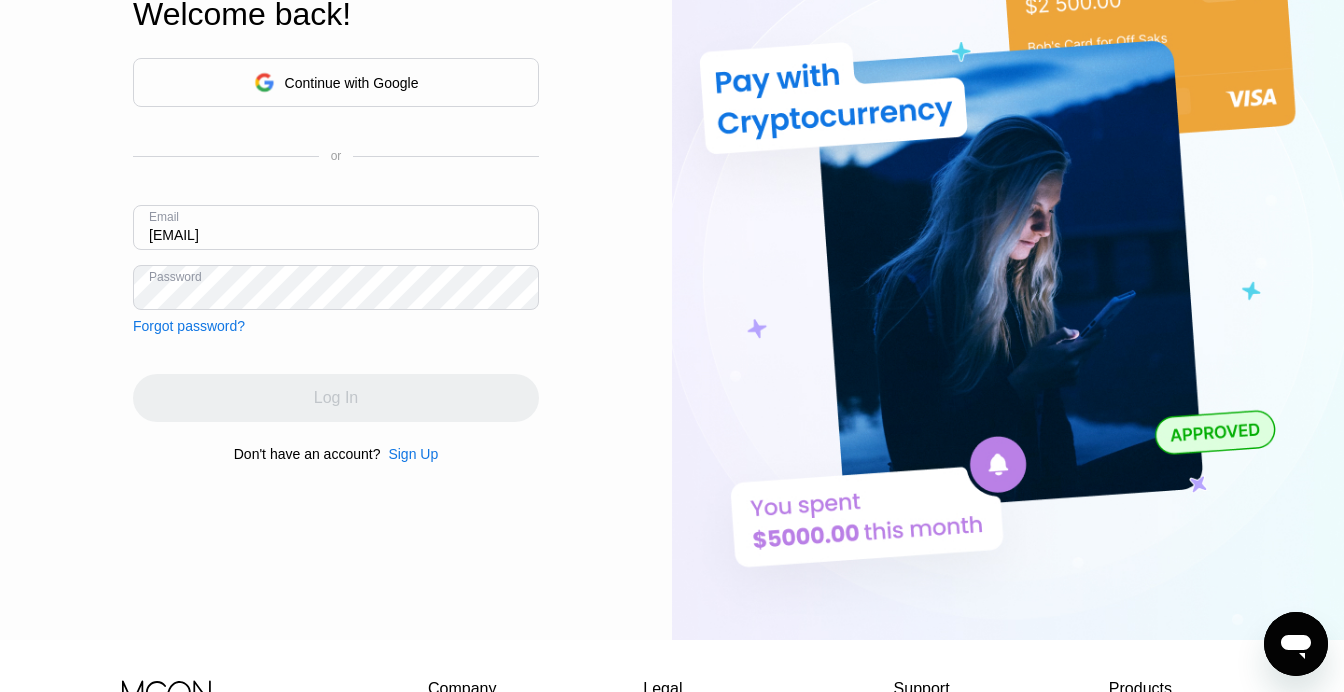 click on "Continue with Google or Email vfb1893@btcmod.com Password Forgot password? Log In Don't have an account? Sign Up" at bounding box center [336, 260] 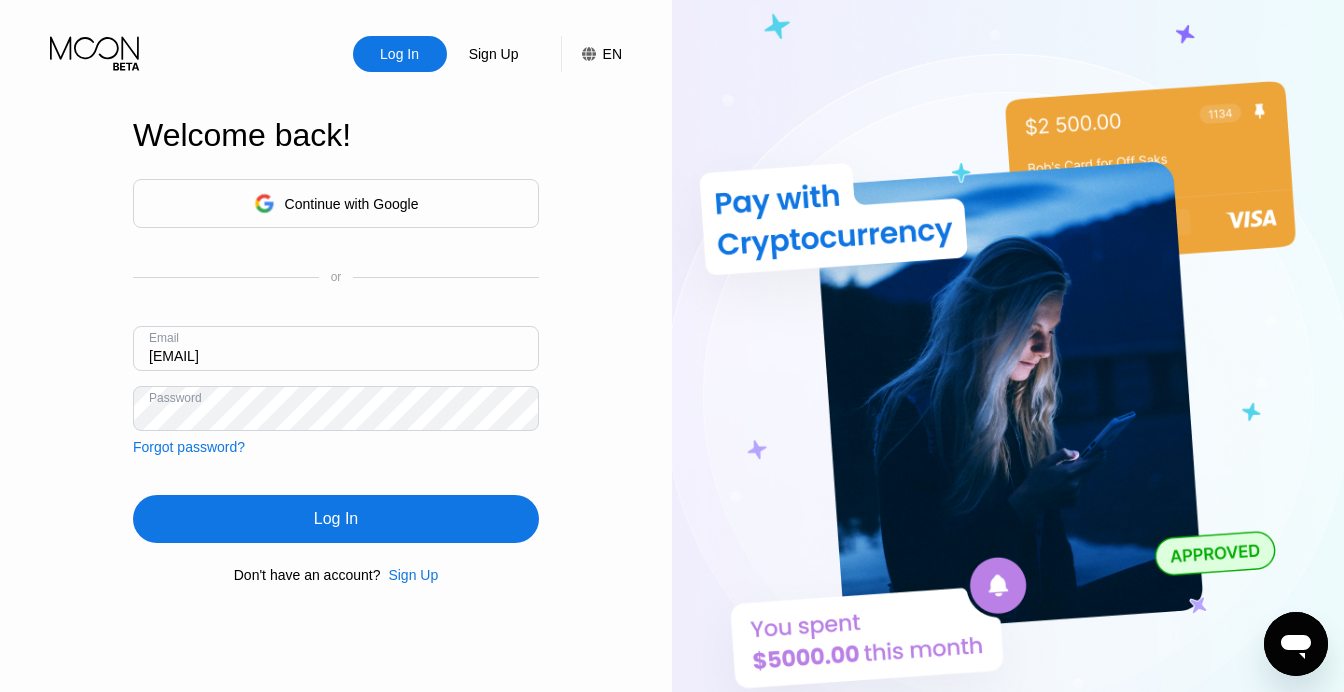 click on "Log In" at bounding box center [336, 519] 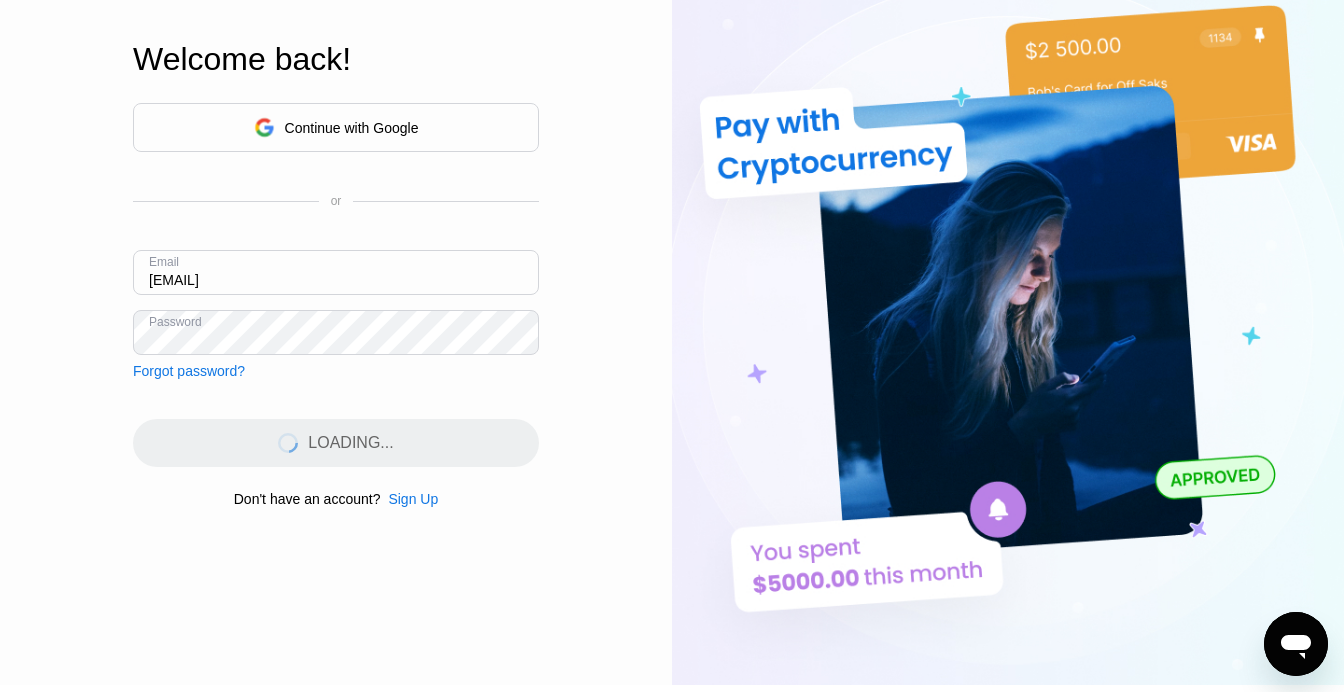 scroll, scrollTop: 122, scrollLeft: 0, axis: vertical 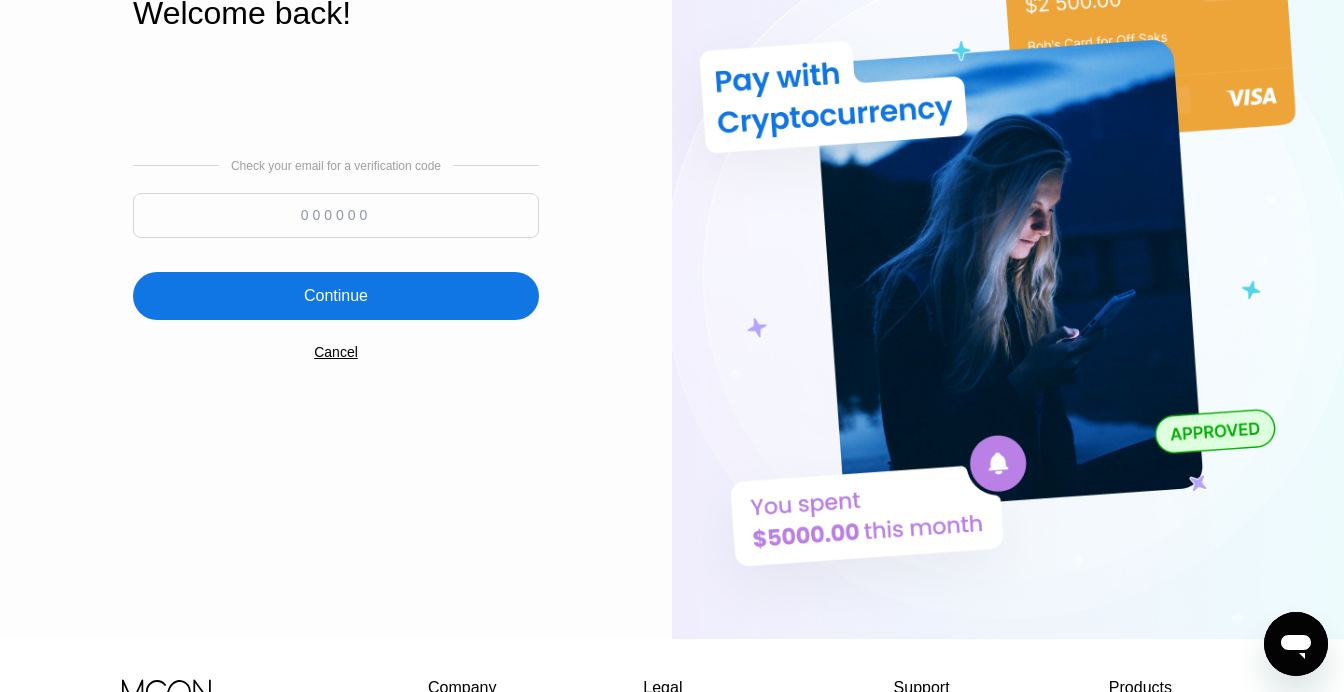 click on "Check your email for a verification code Continue Cancel" at bounding box center (336, 259) 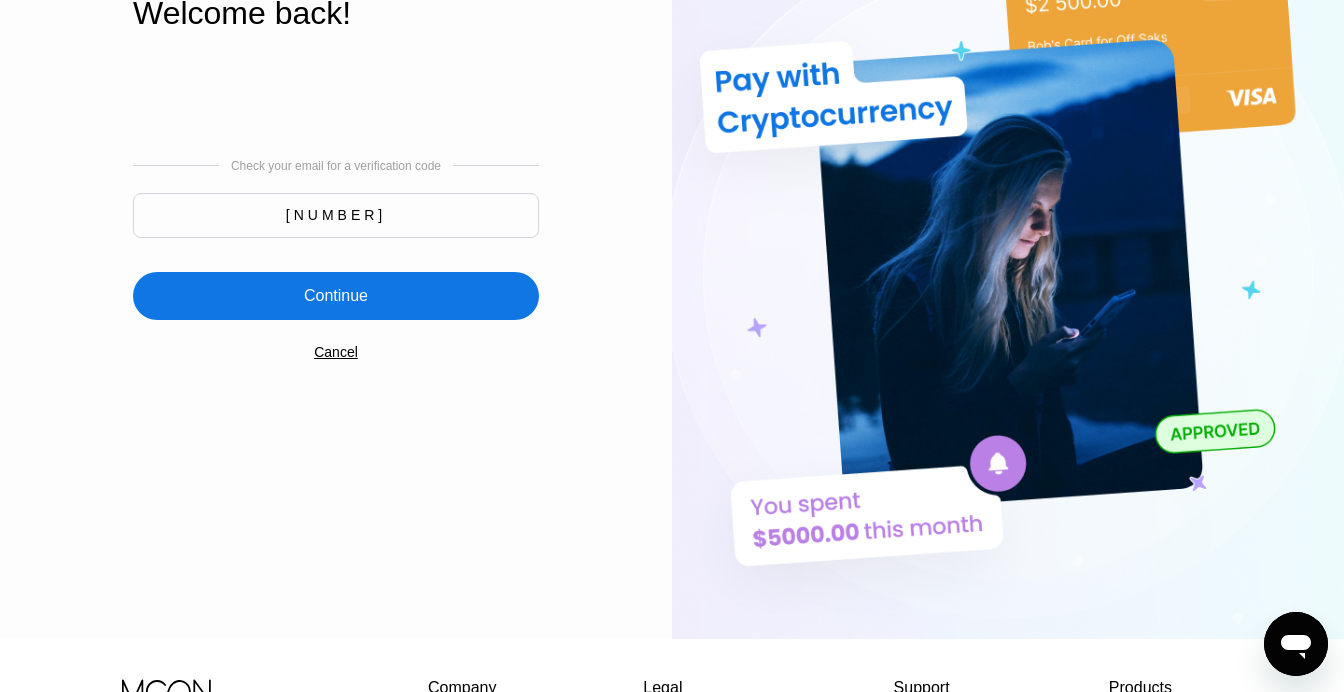 type on "275119" 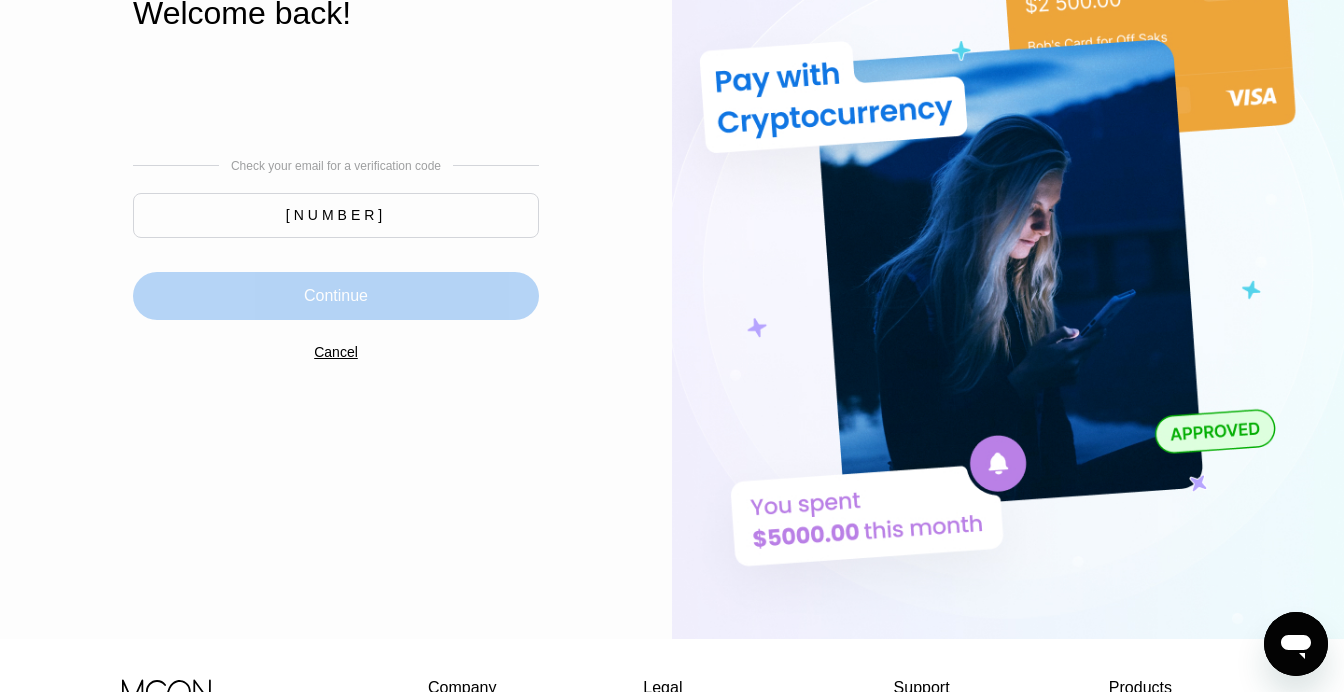 click on "Continue" at bounding box center (336, 296) 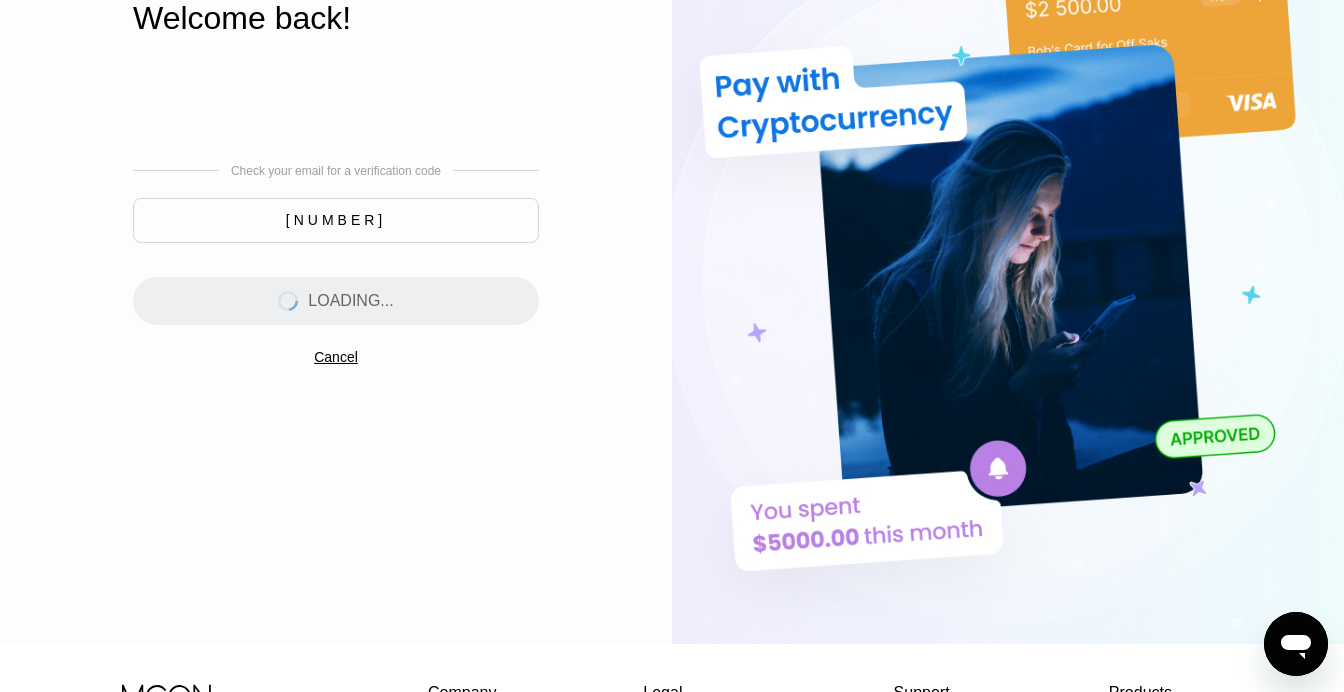 scroll, scrollTop: 0, scrollLeft: 0, axis: both 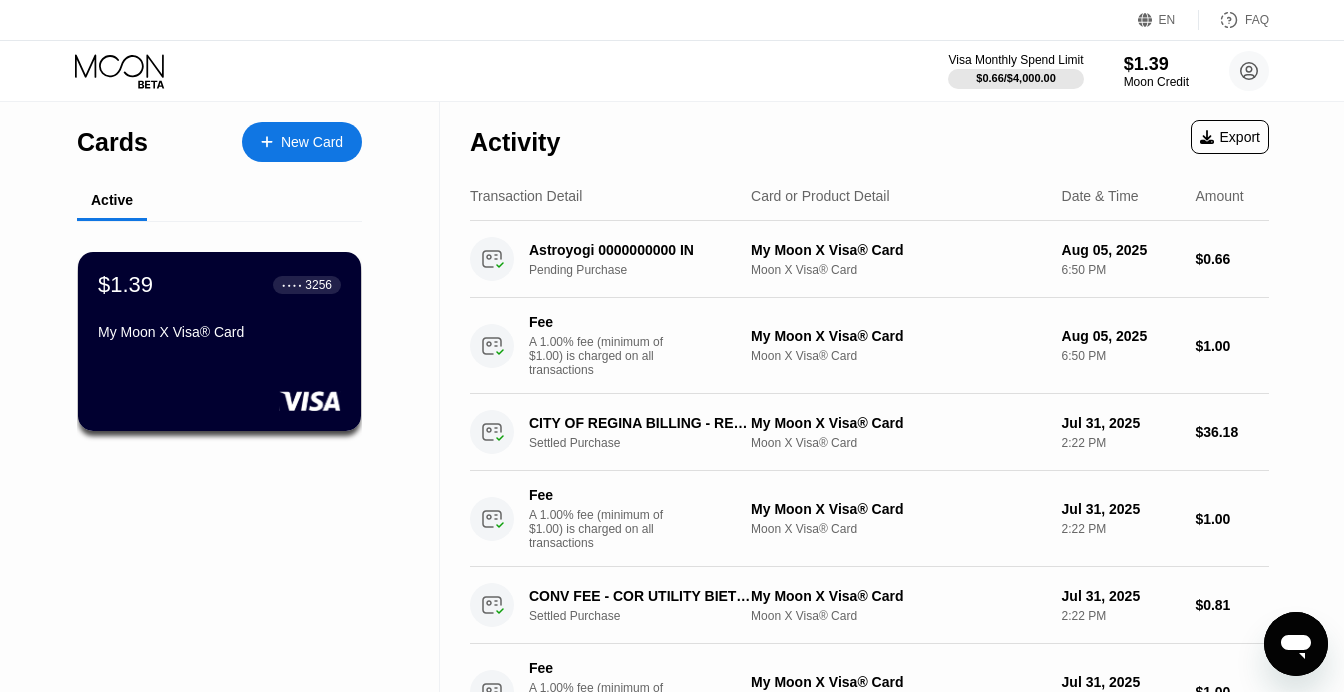 click on "New Card" at bounding box center (312, 142) 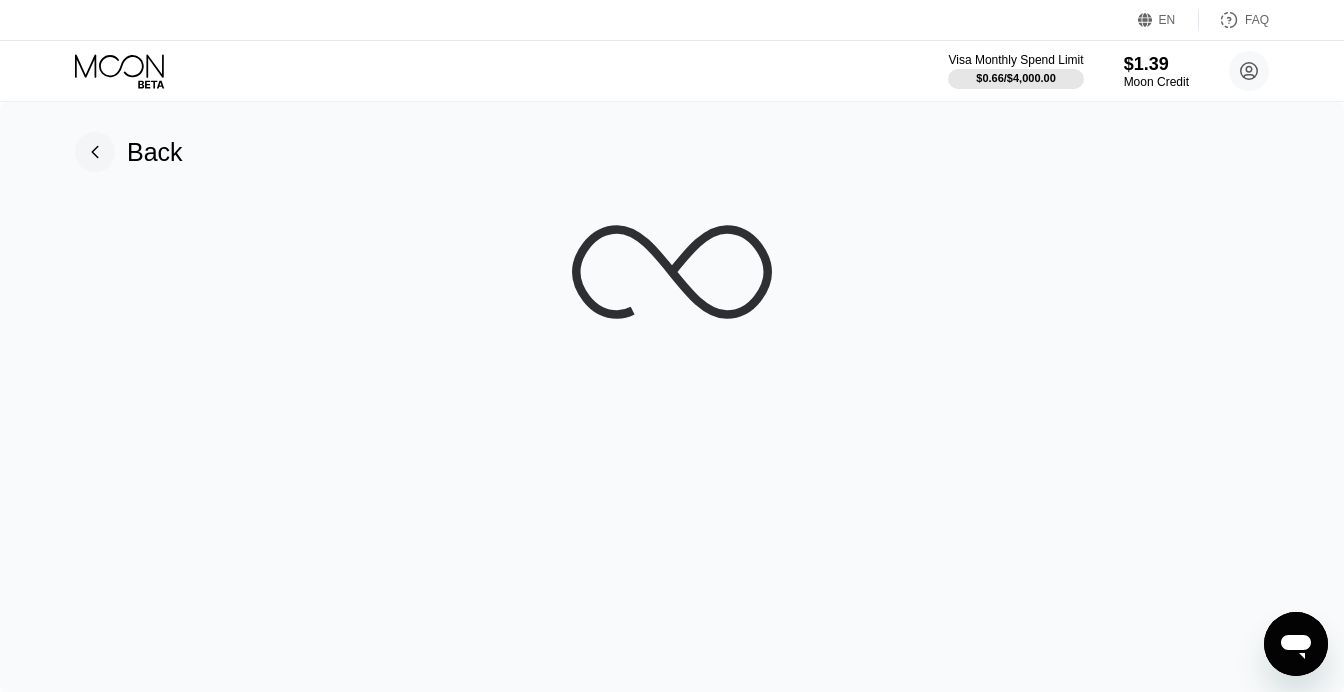 click 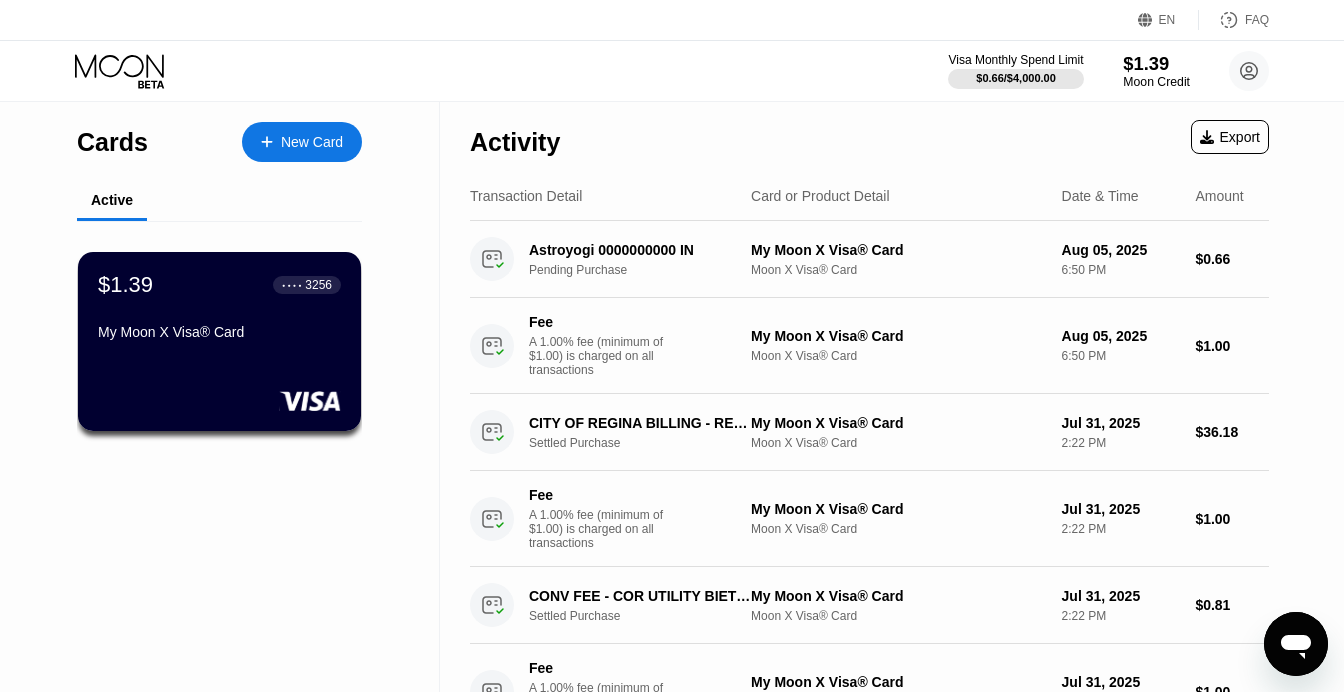 click on "Moon Credit" at bounding box center (1156, 82) 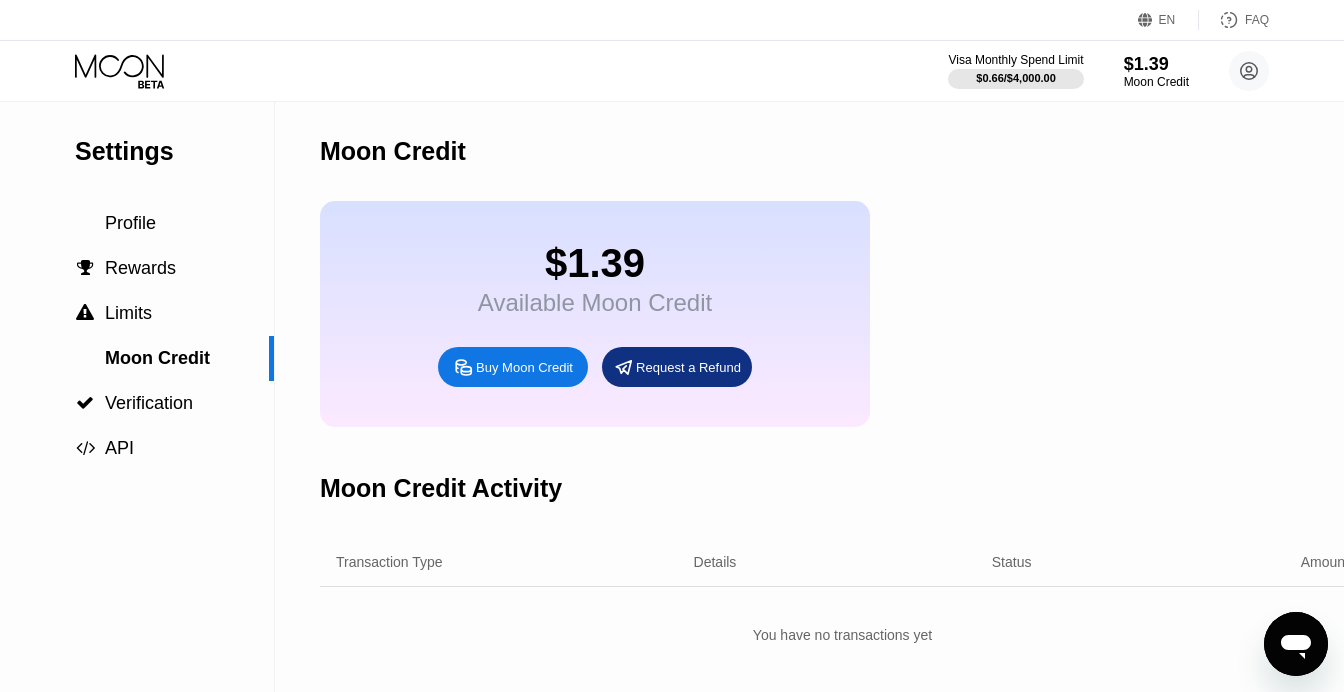 click on "Buy Moon Credit" at bounding box center (524, 367) 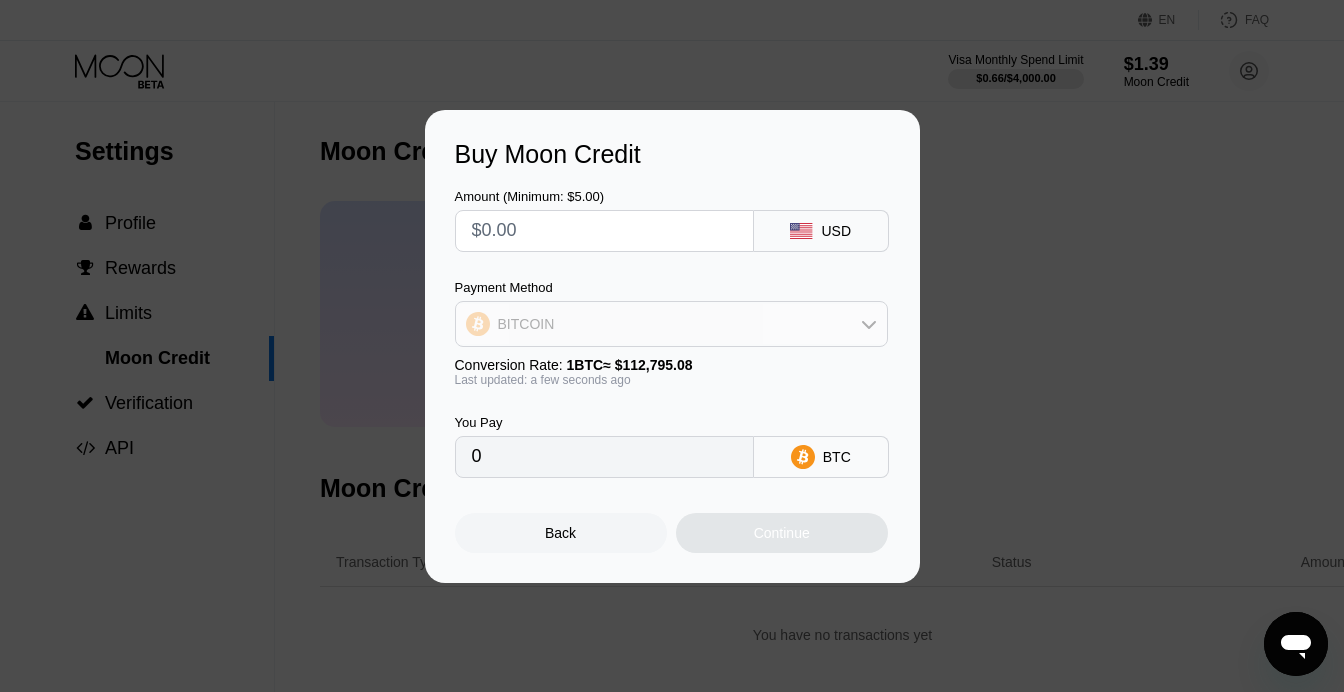 click on "BITCOIN" at bounding box center [671, 324] 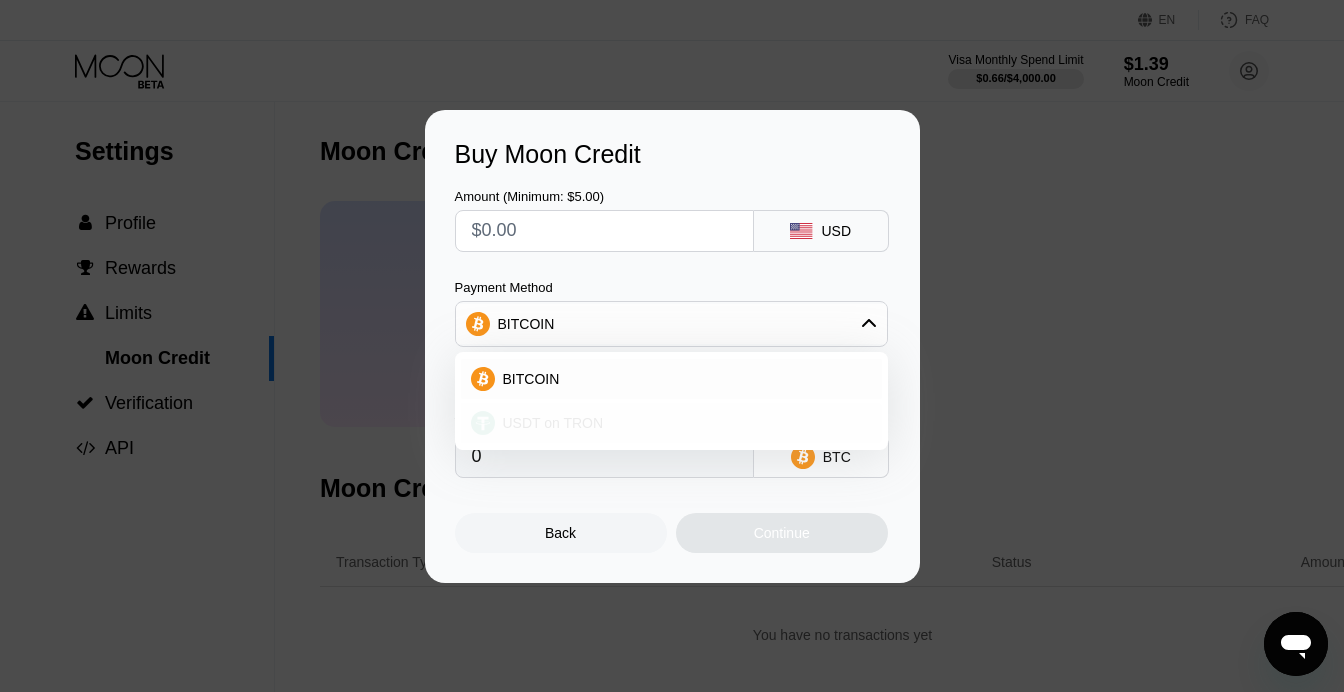 click on "USDT on TRON" at bounding box center [683, 423] 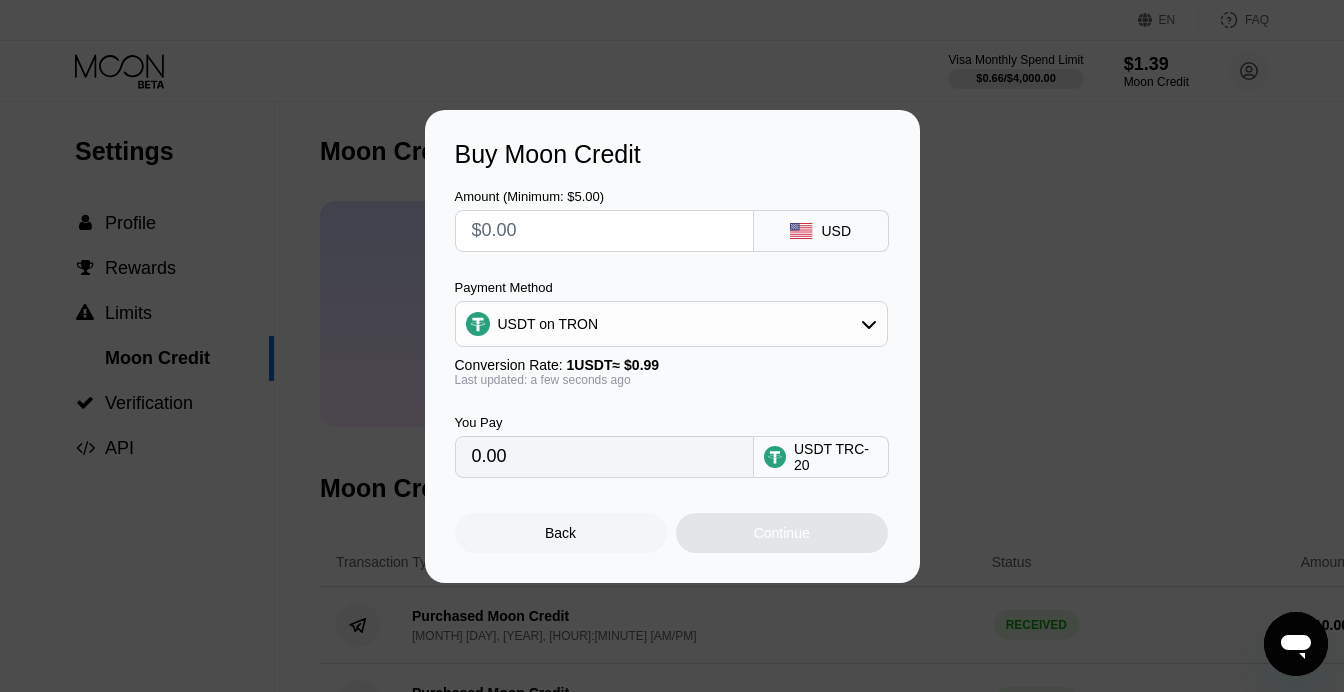 click on "Amount (Minimum: $5.00) USD" at bounding box center (672, 210) 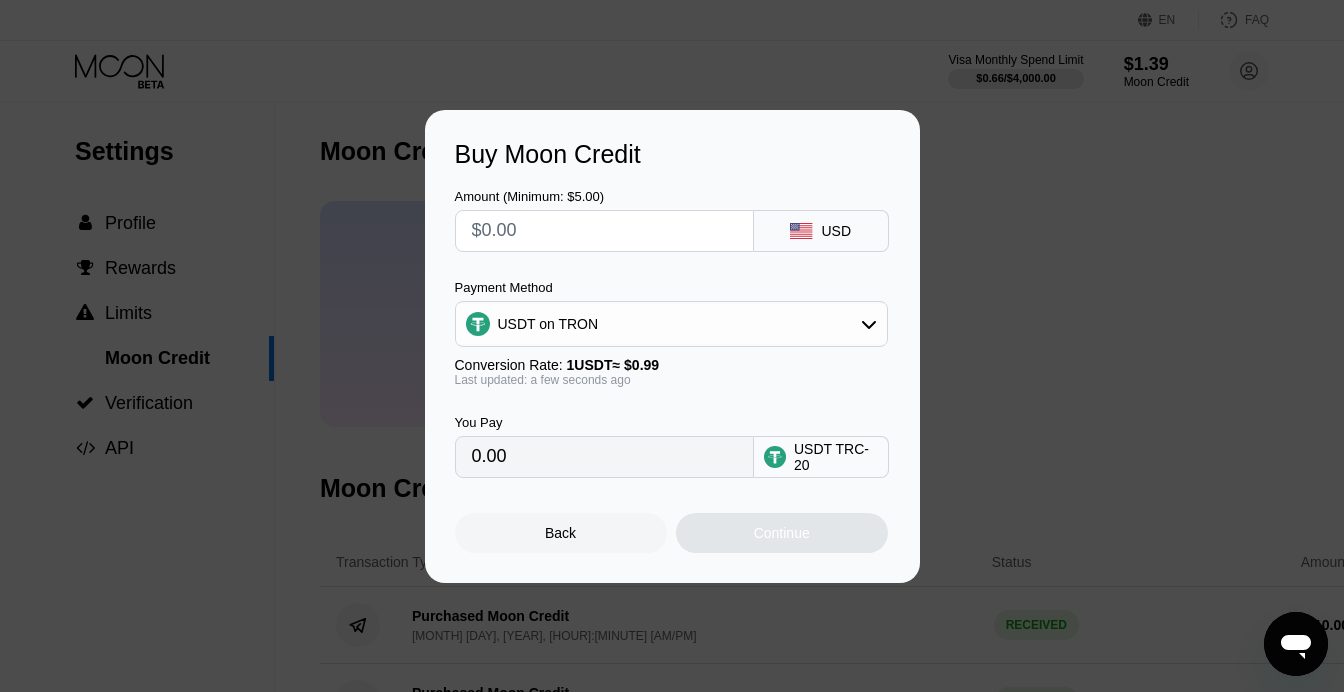 scroll, scrollTop: 52, scrollLeft: 0, axis: vertical 